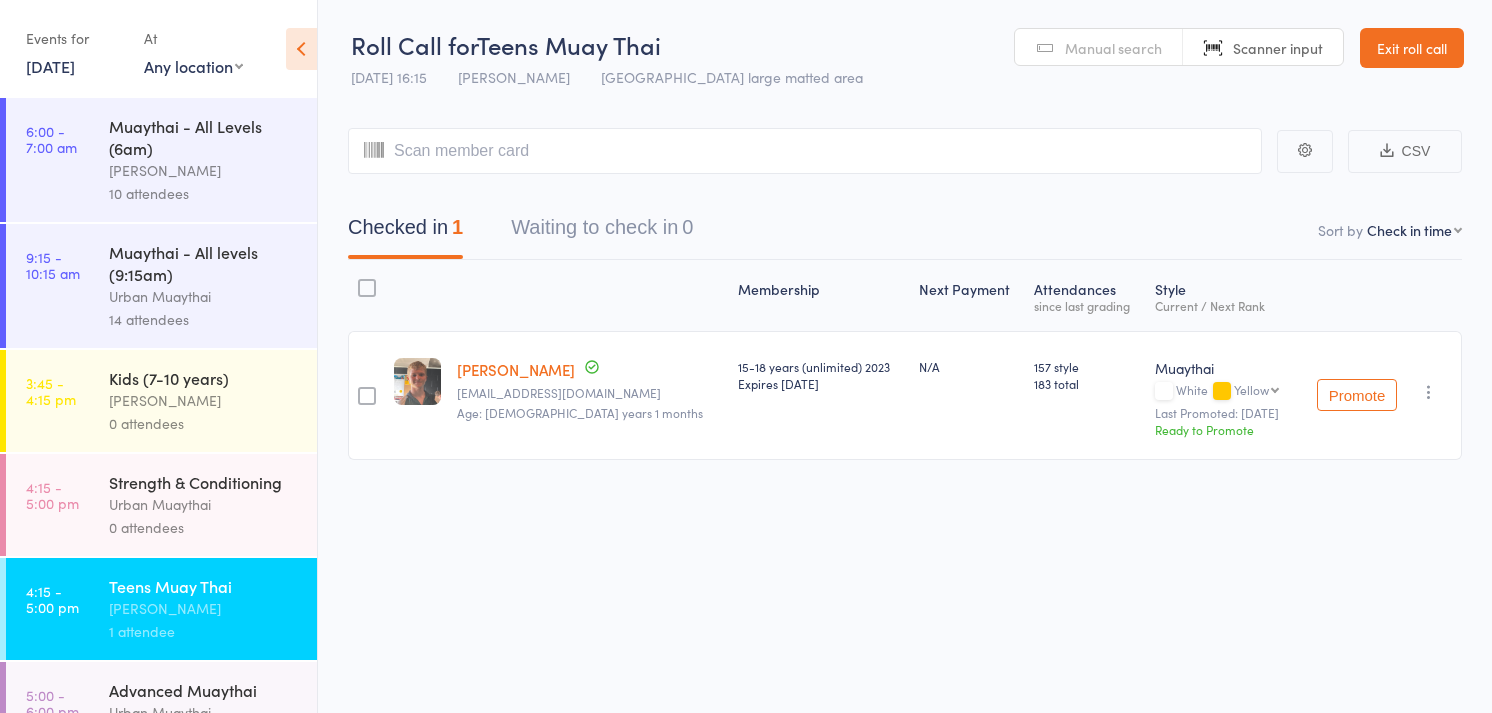 select on "4" 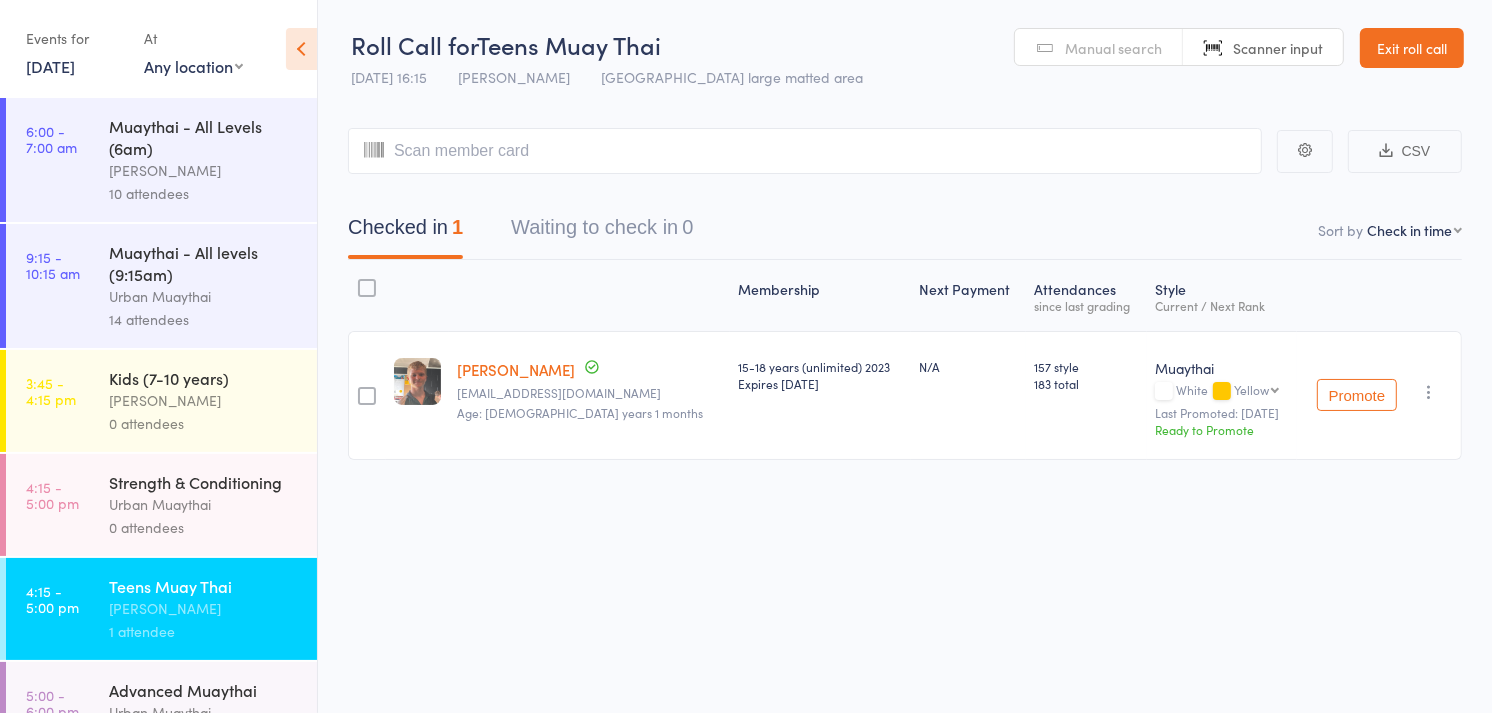 scroll, scrollTop: 0, scrollLeft: 0, axis: both 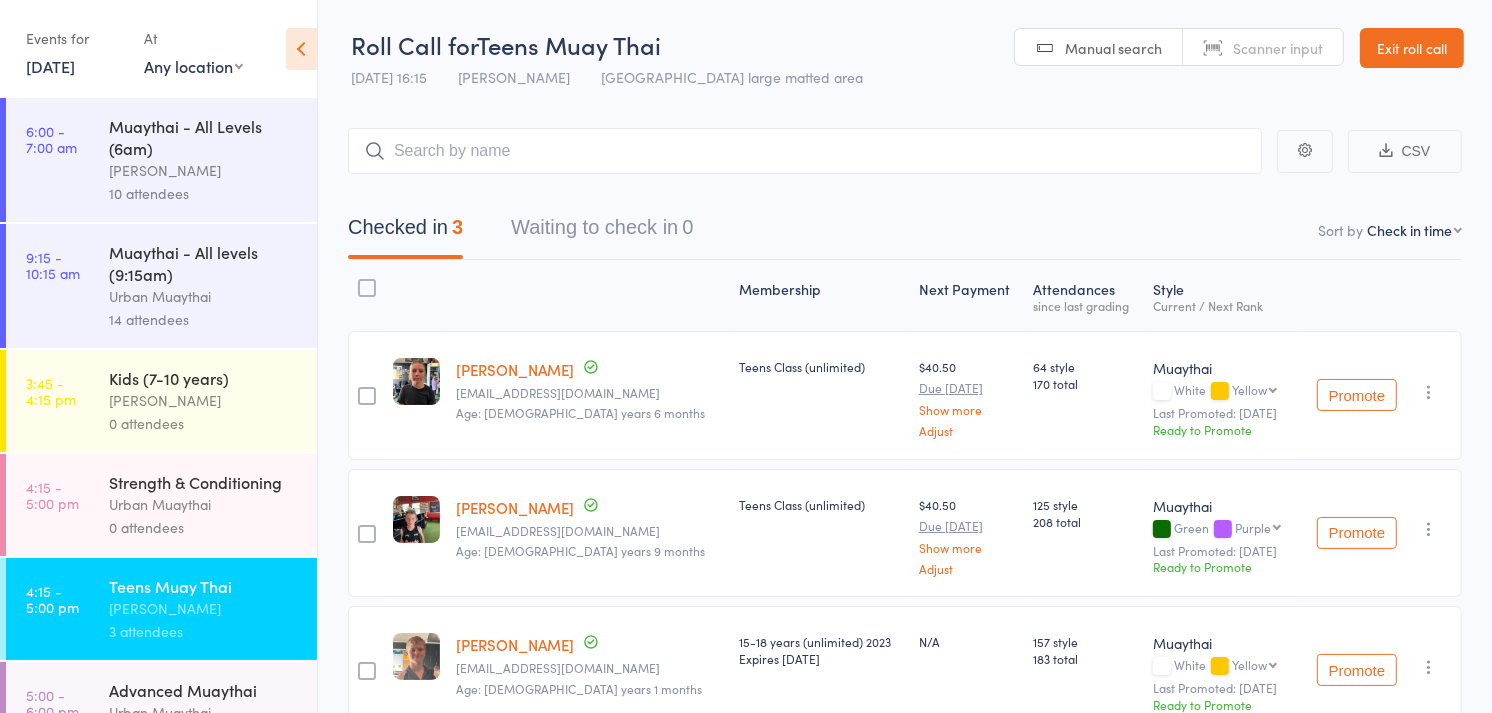 click on "Scanner input" at bounding box center (1278, 48) 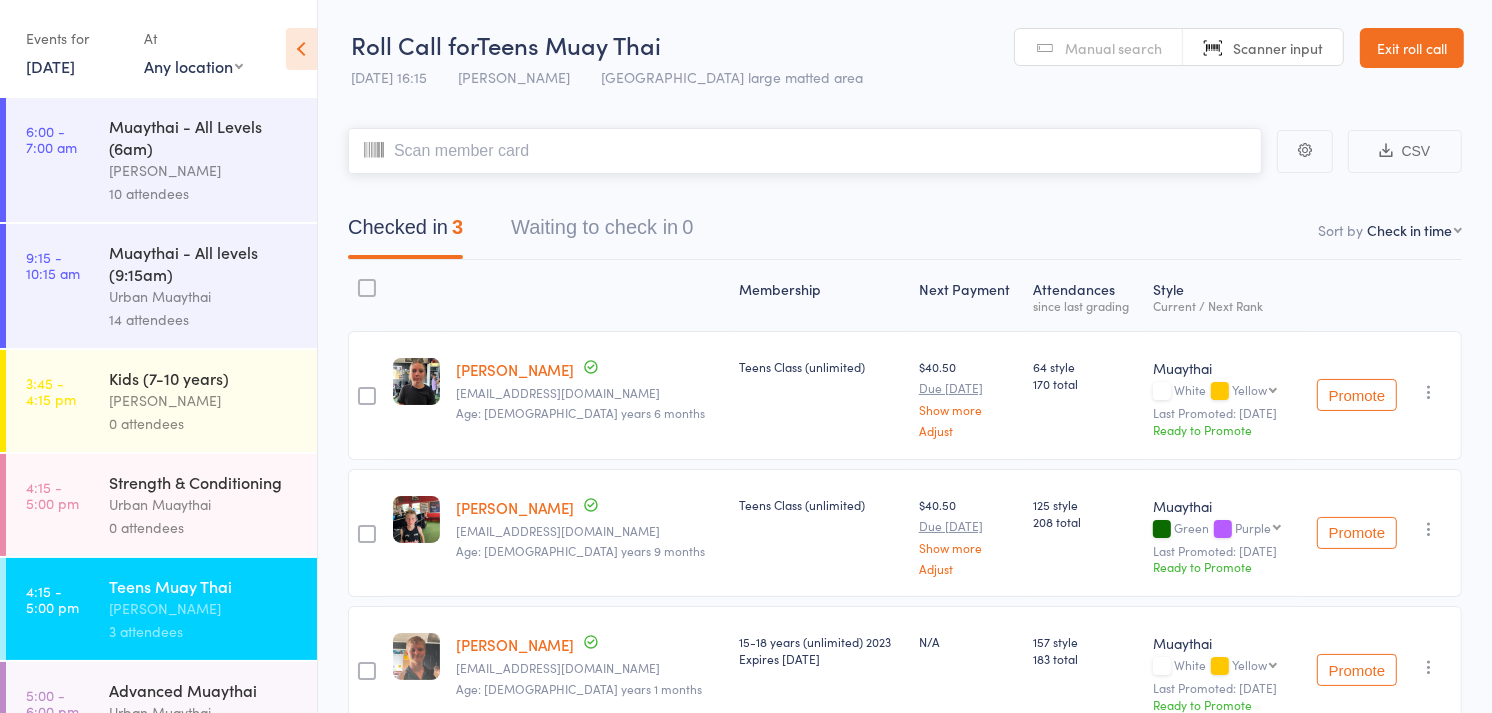click at bounding box center (805, 151) 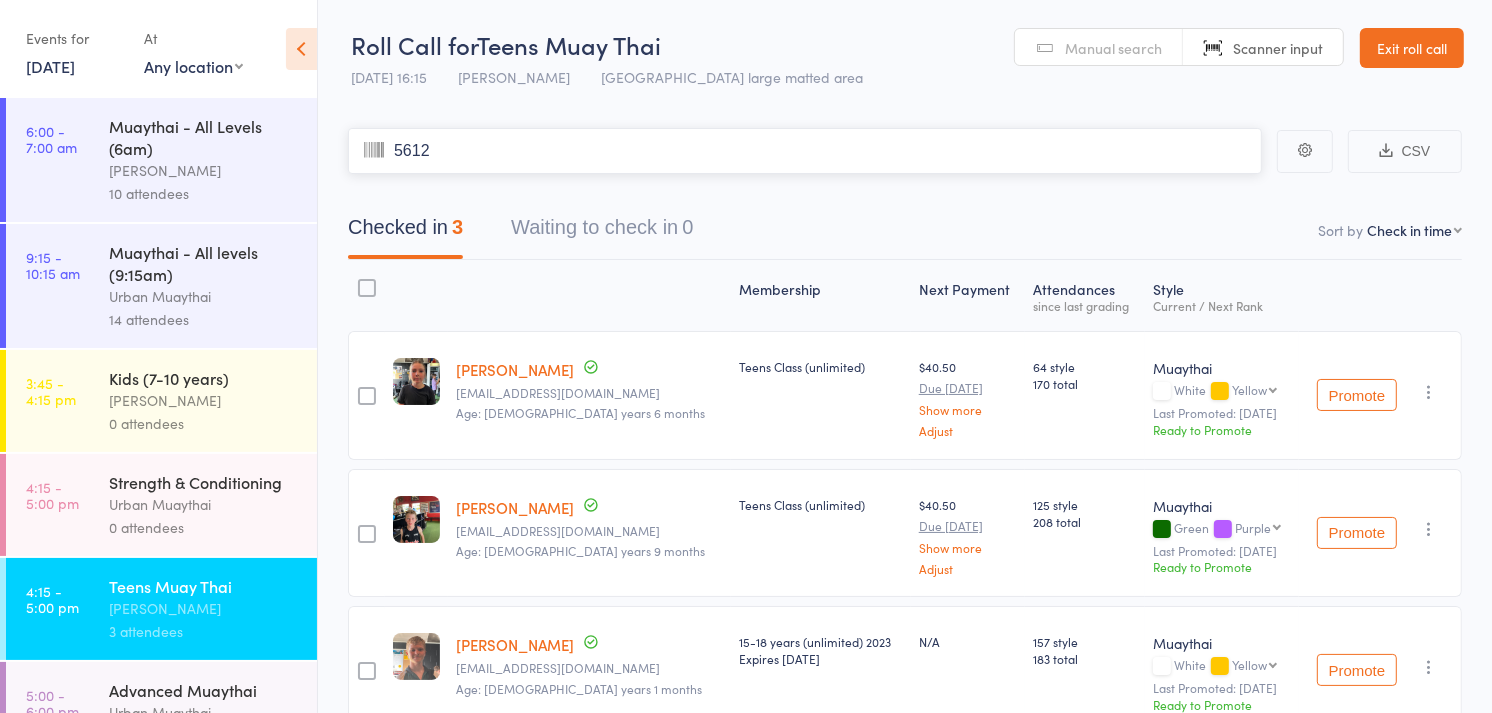 type on "5612" 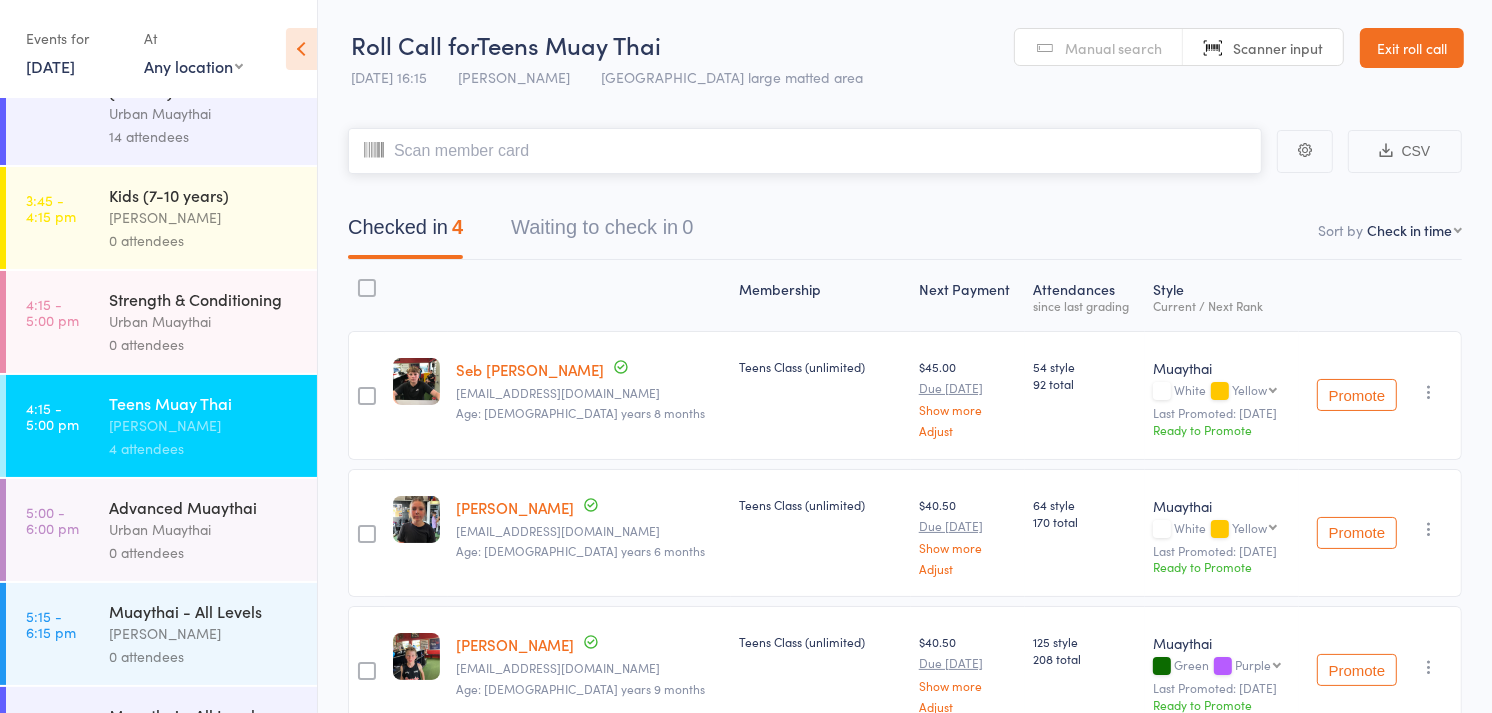 scroll, scrollTop: 192, scrollLeft: 0, axis: vertical 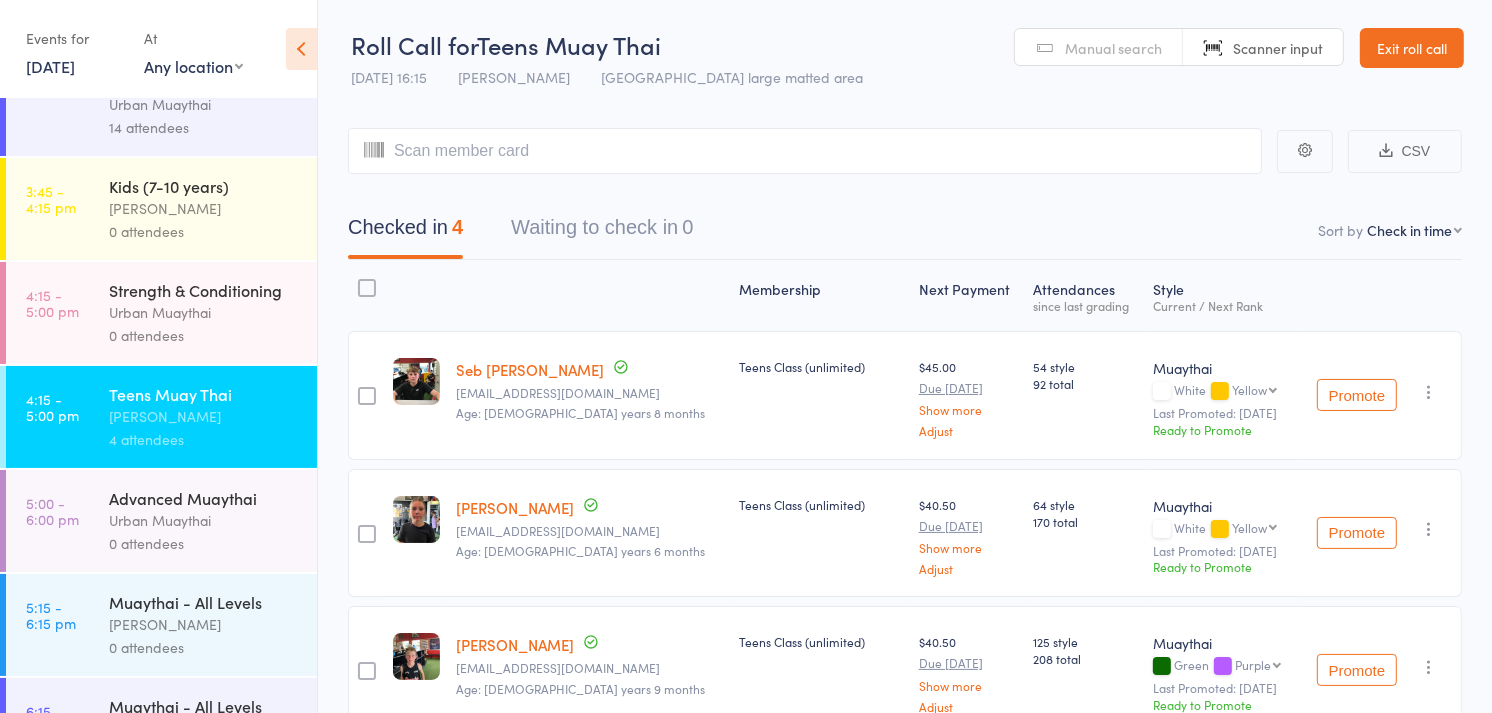 click on "Urban Muaythai" at bounding box center (204, 520) 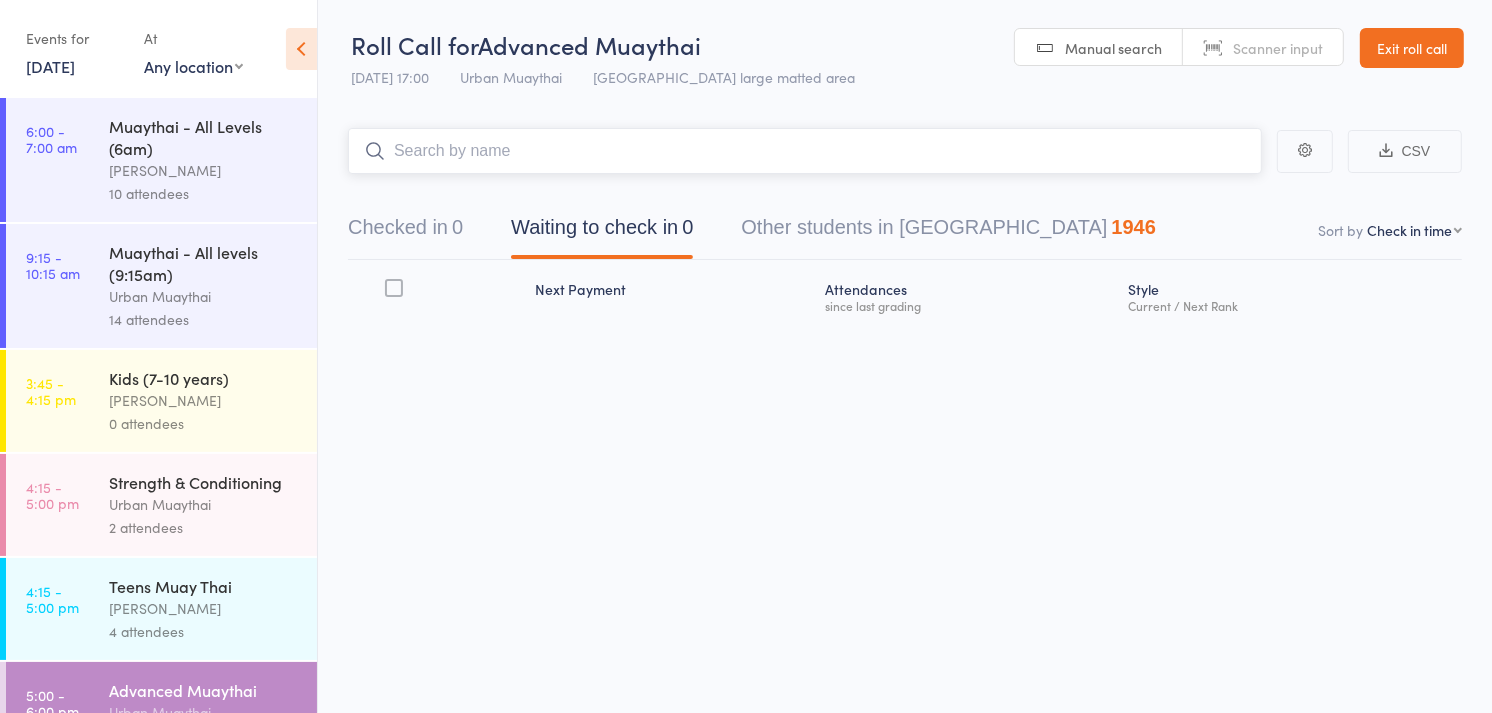 click on "Checked in  0" at bounding box center [405, 232] 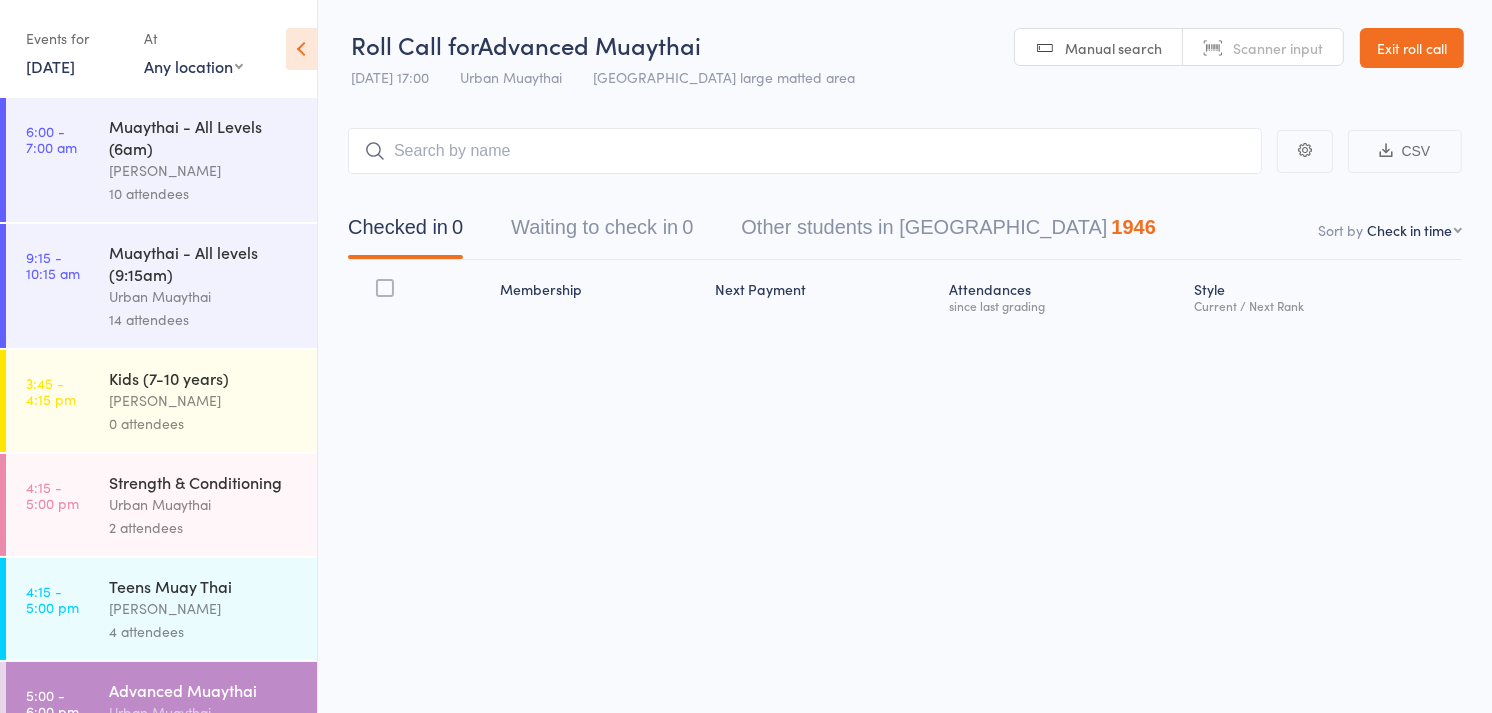 click on "Scanner input" at bounding box center [1263, 48] 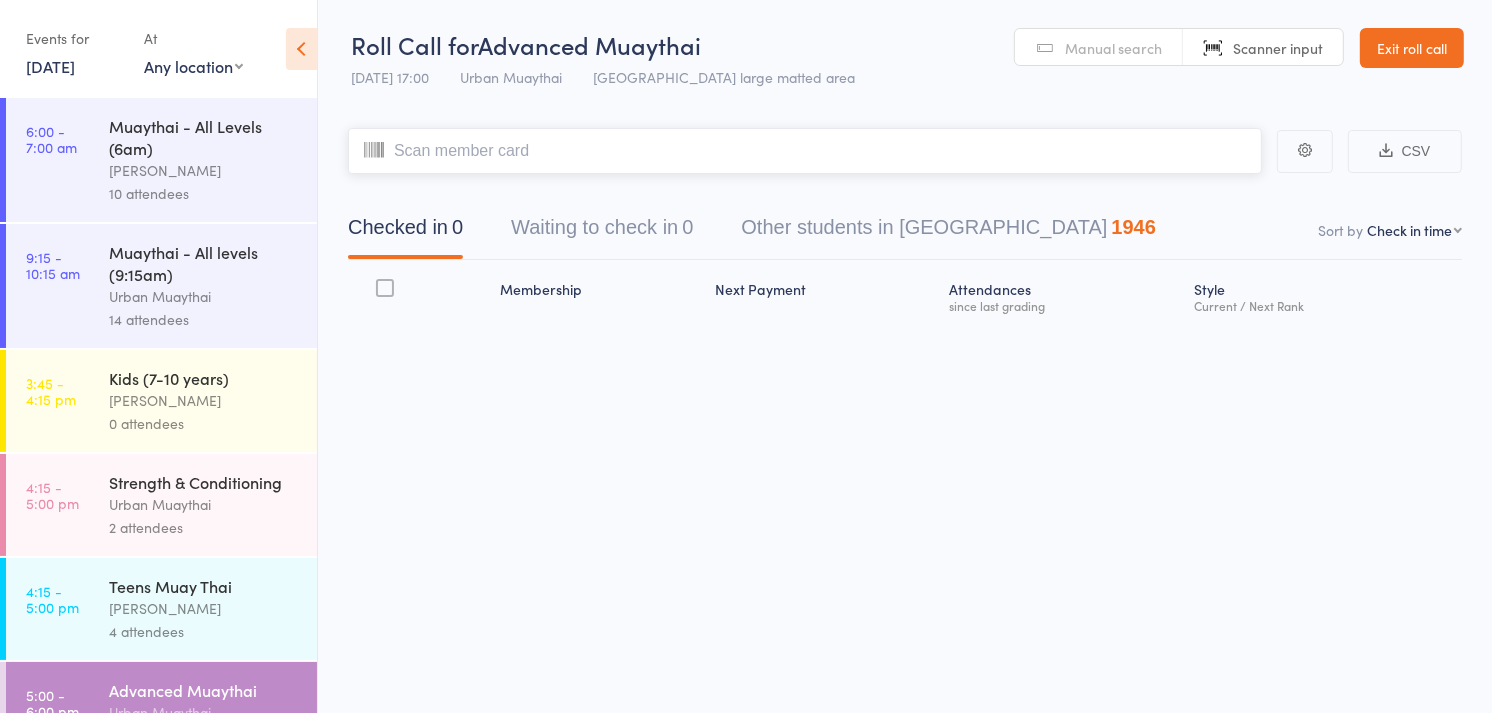 click at bounding box center [805, 151] 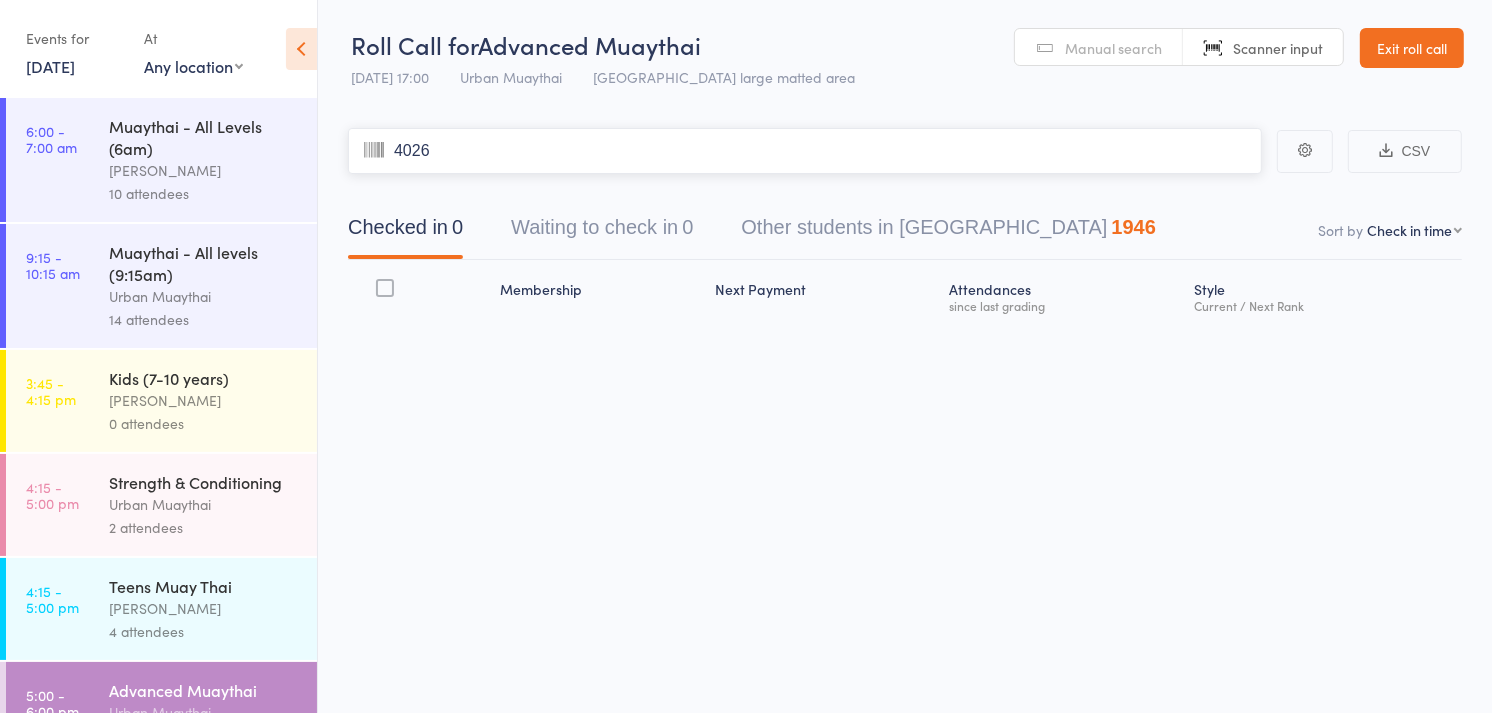 type on "4026" 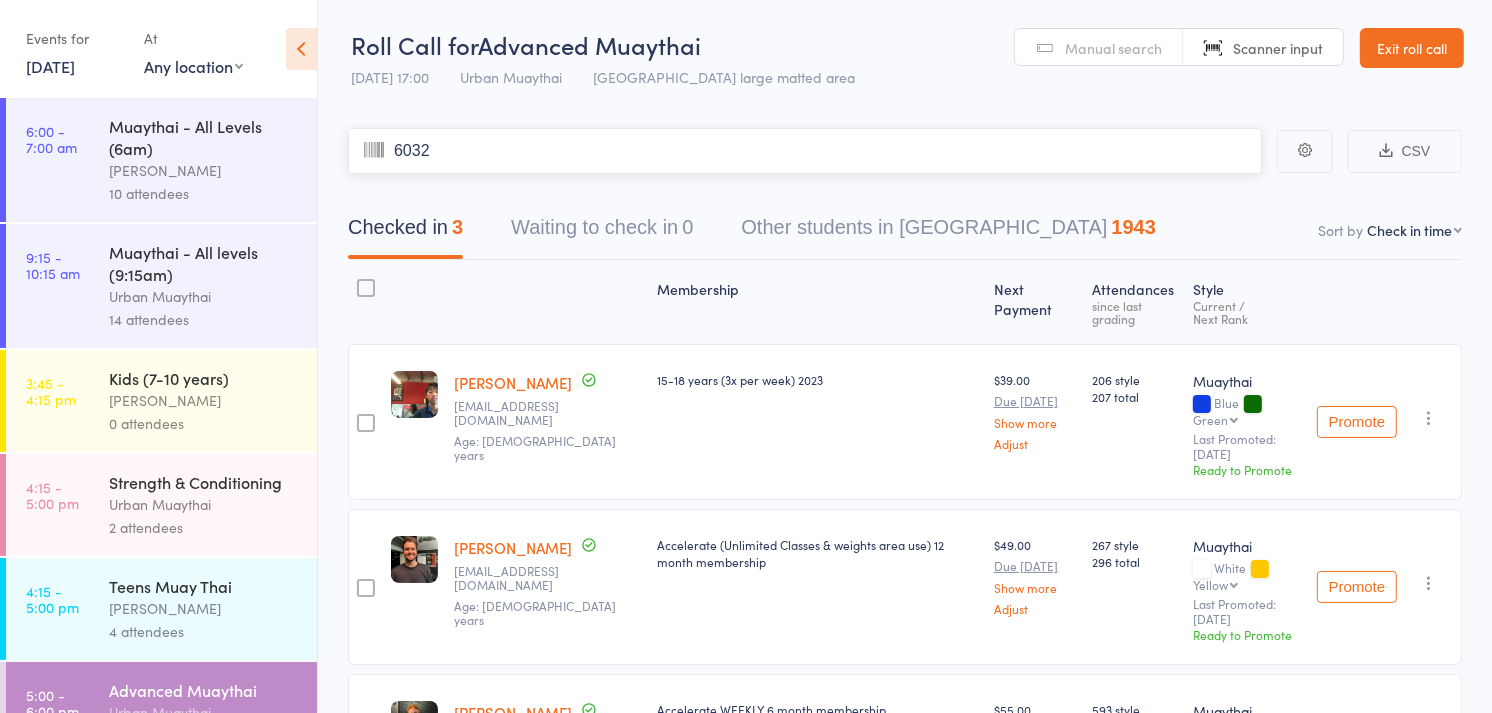 type on "6032" 